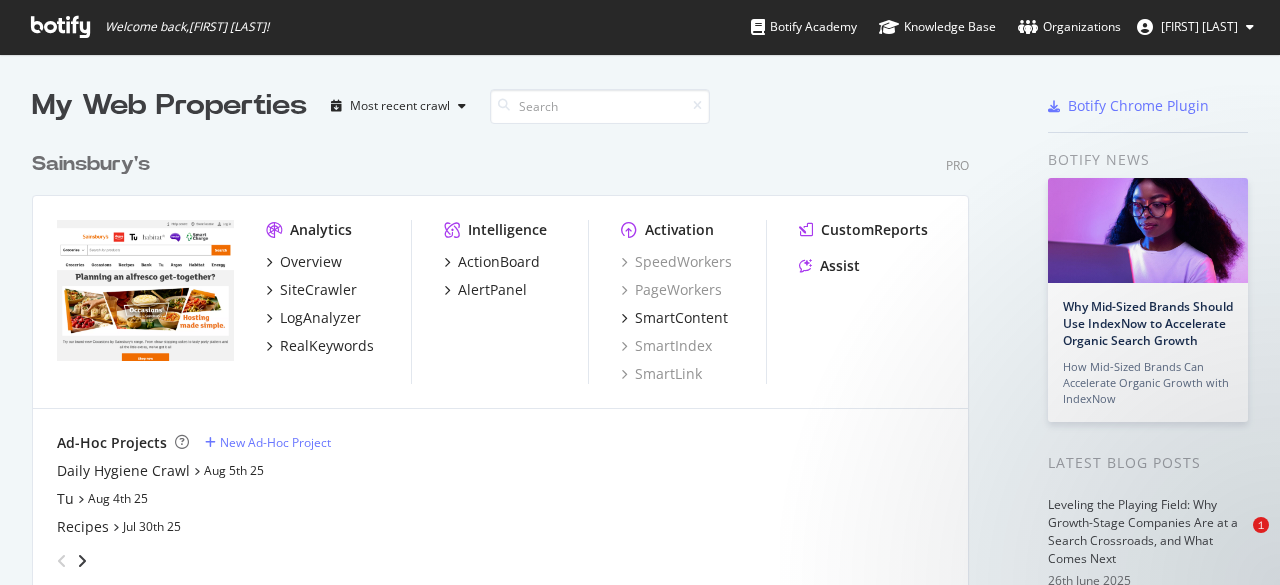scroll, scrollTop: 0, scrollLeft: 0, axis: both 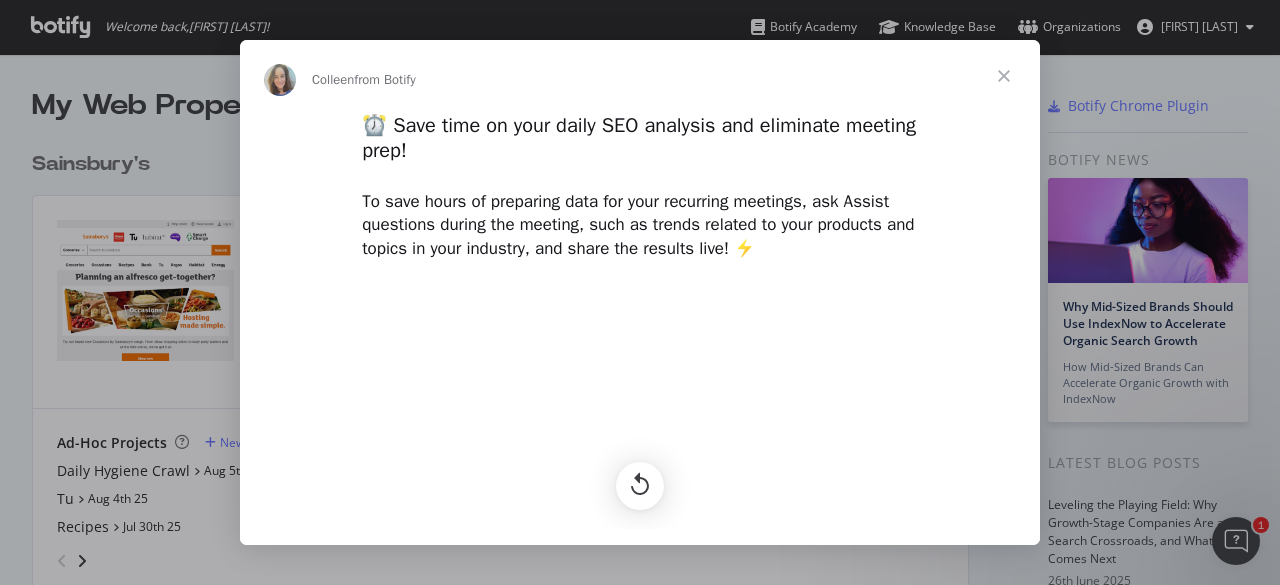 click at bounding box center [1004, 76] 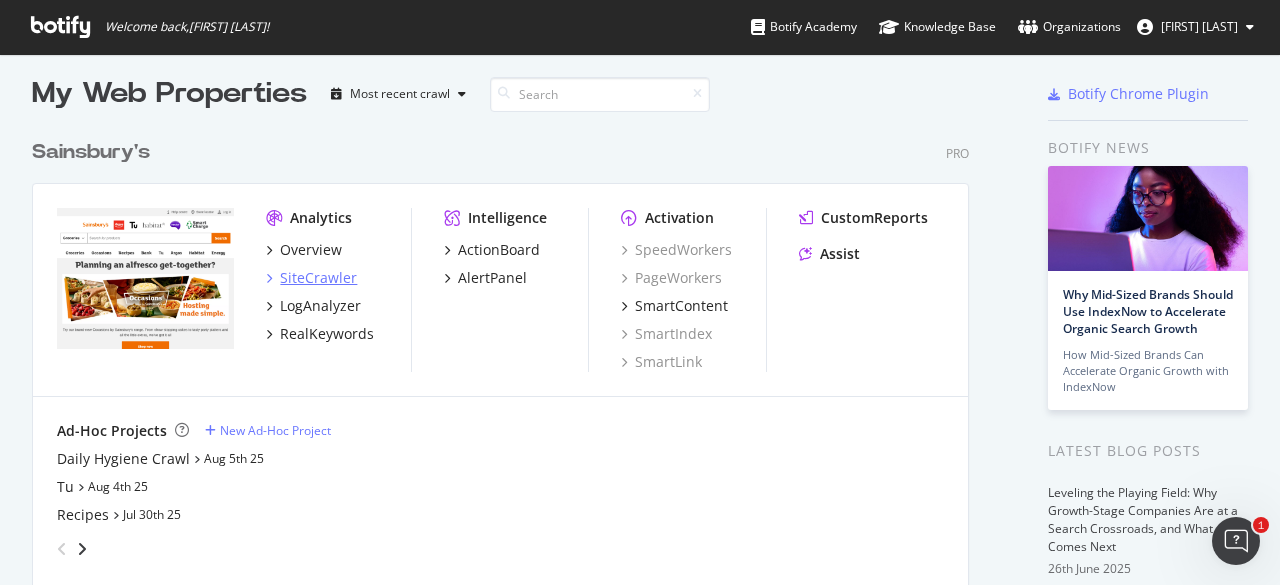scroll, scrollTop: 0, scrollLeft: 0, axis: both 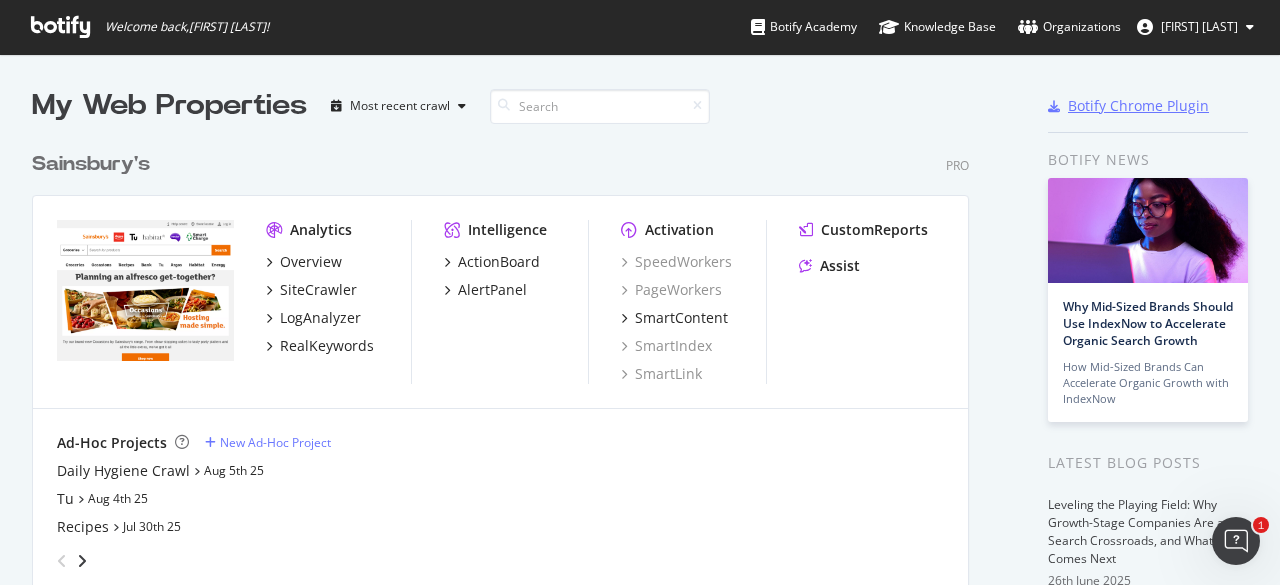 click on "Botify Chrome Plugin" at bounding box center [1138, 106] 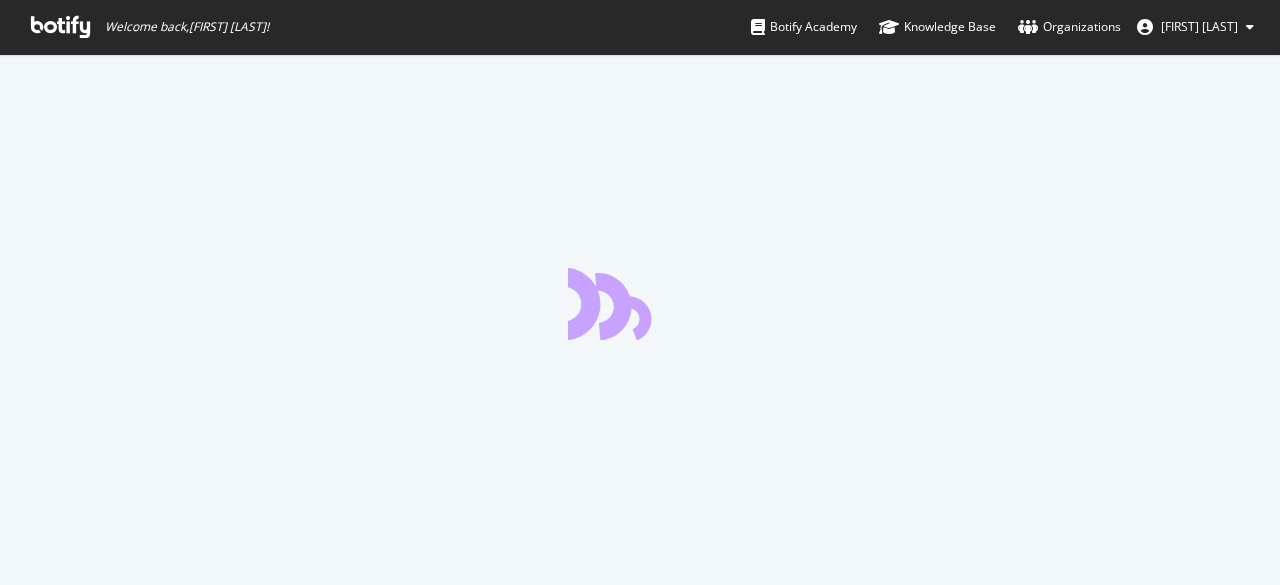 scroll, scrollTop: 0, scrollLeft: 0, axis: both 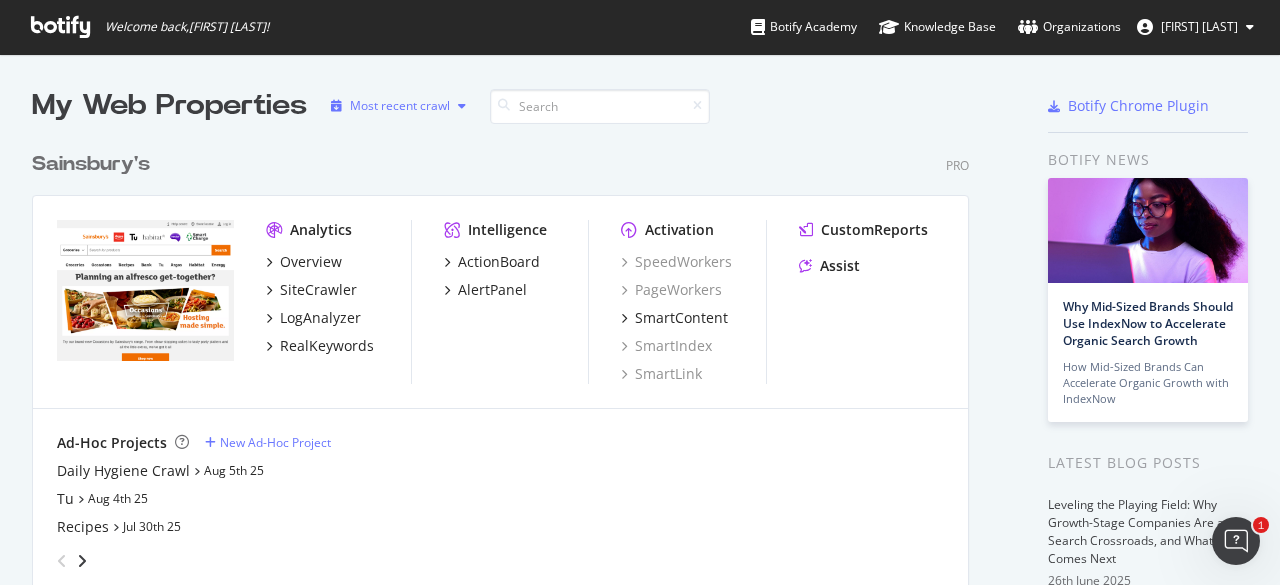 click on "Most recent crawl" at bounding box center (400, 106) 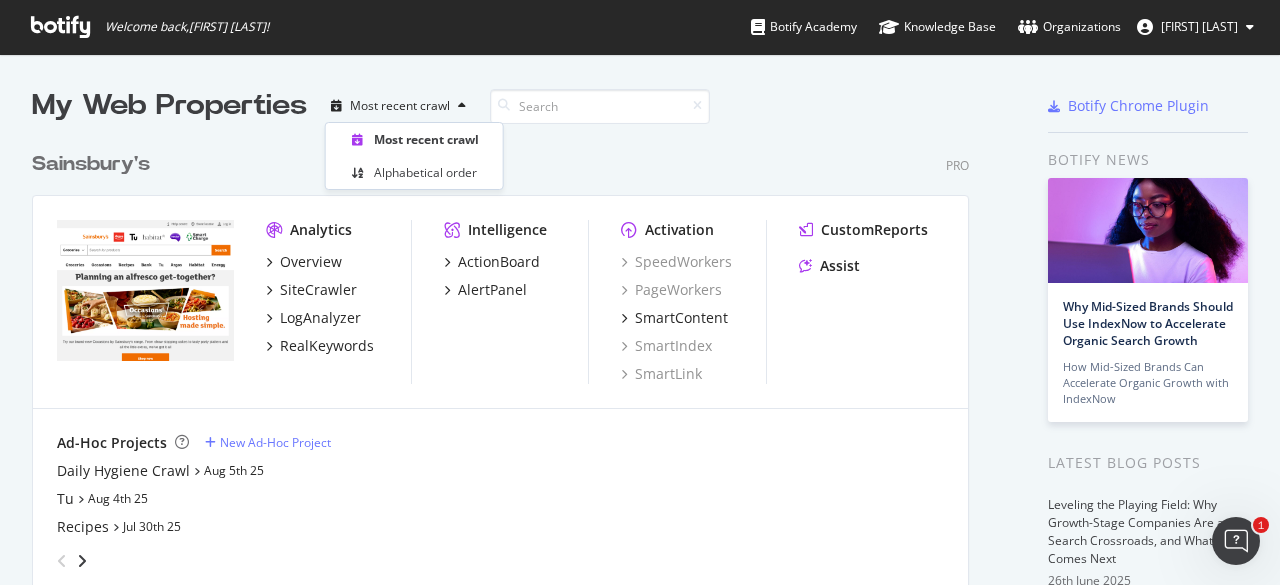 click on "Sainsbury's Pro" at bounding box center [500, 164] 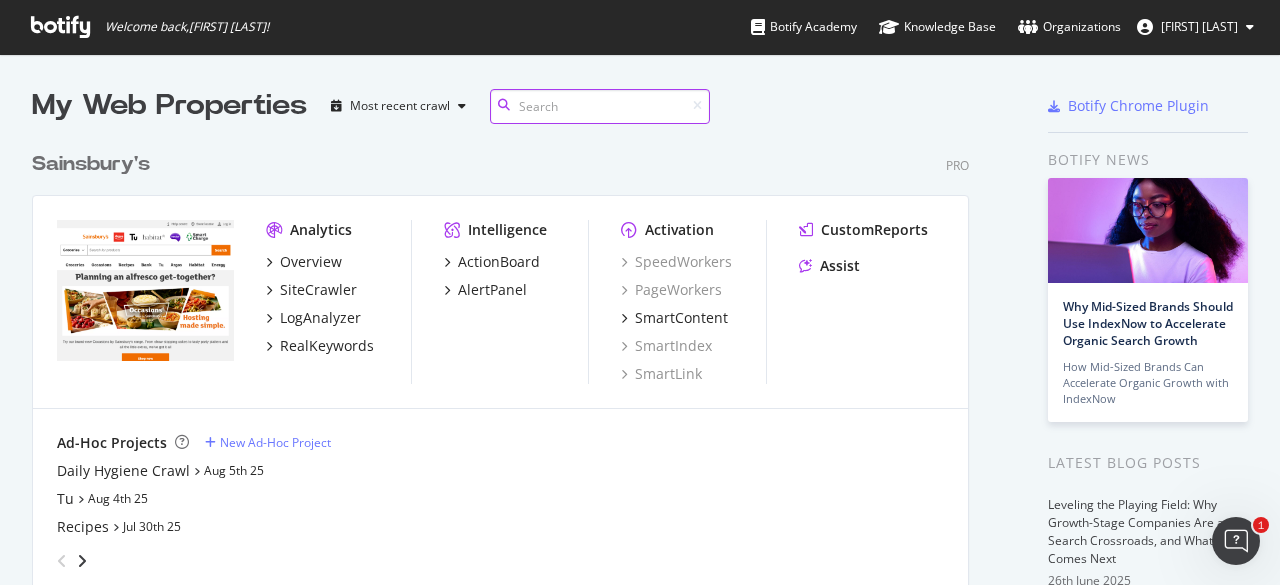 click at bounding box center [600, 106] 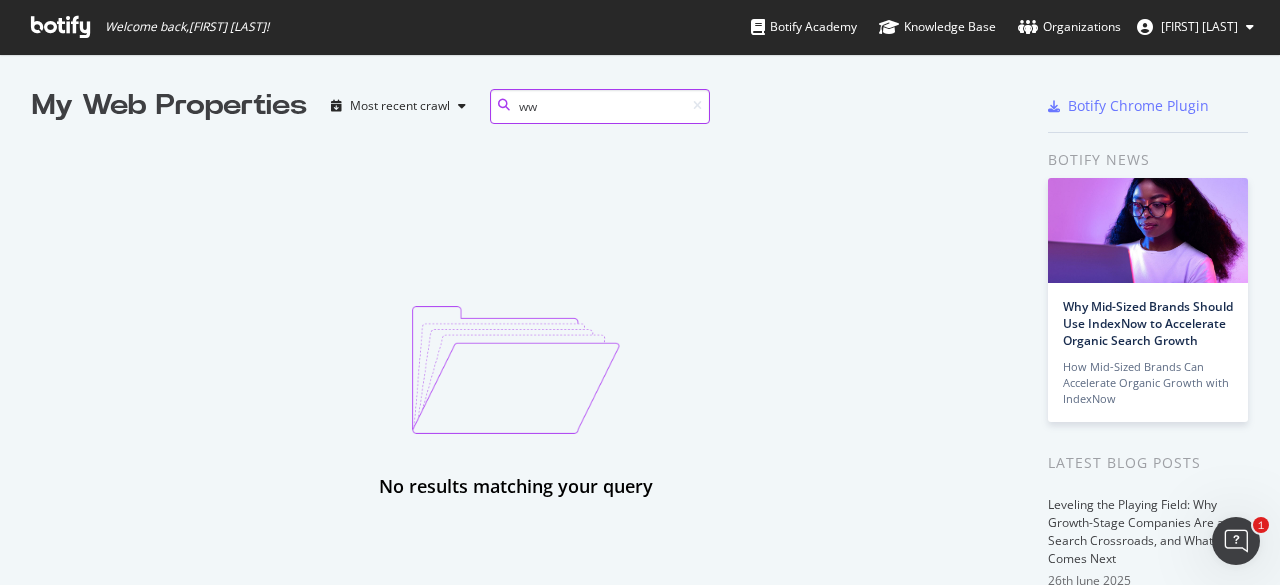 type on "w" 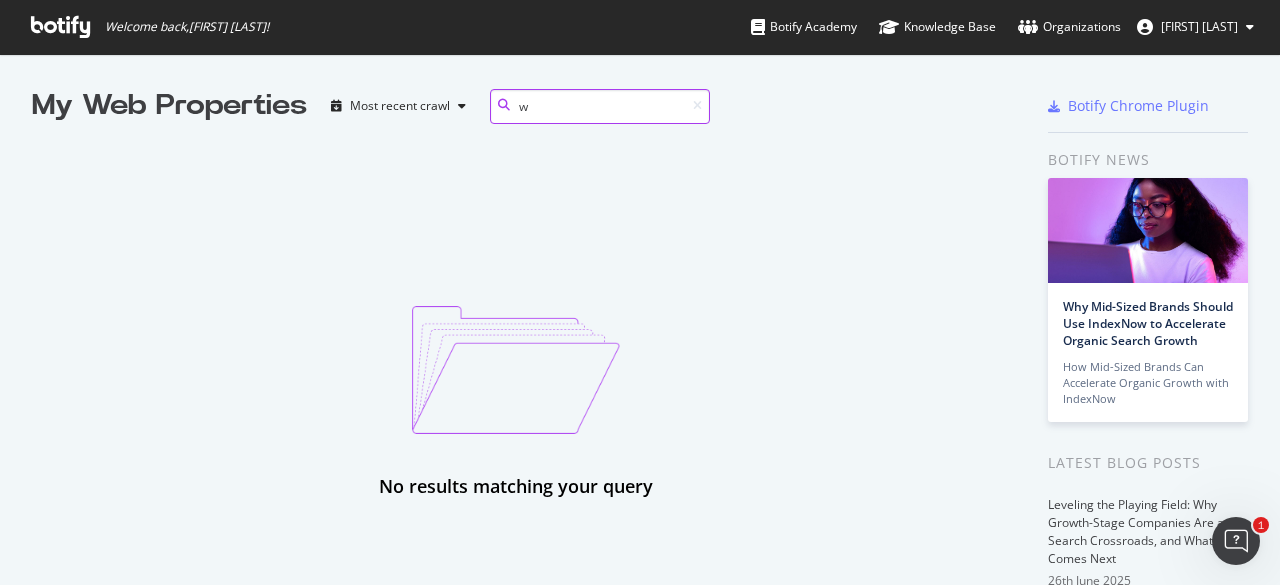 type 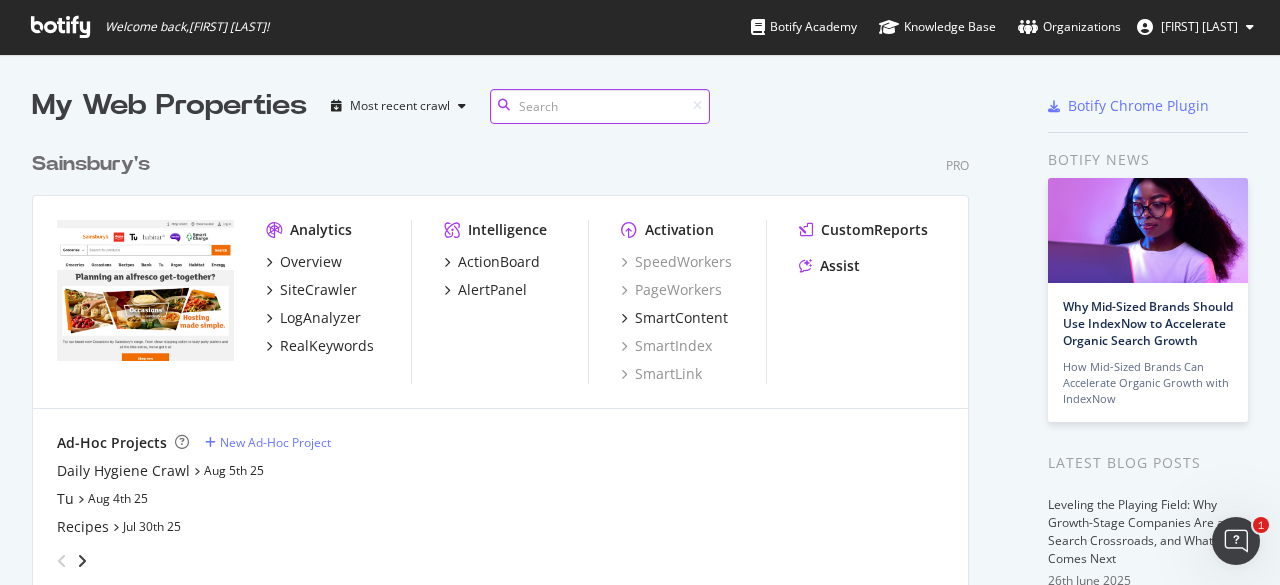 scroll, scrollTop: 16, scrollLeft: 16, axis: both 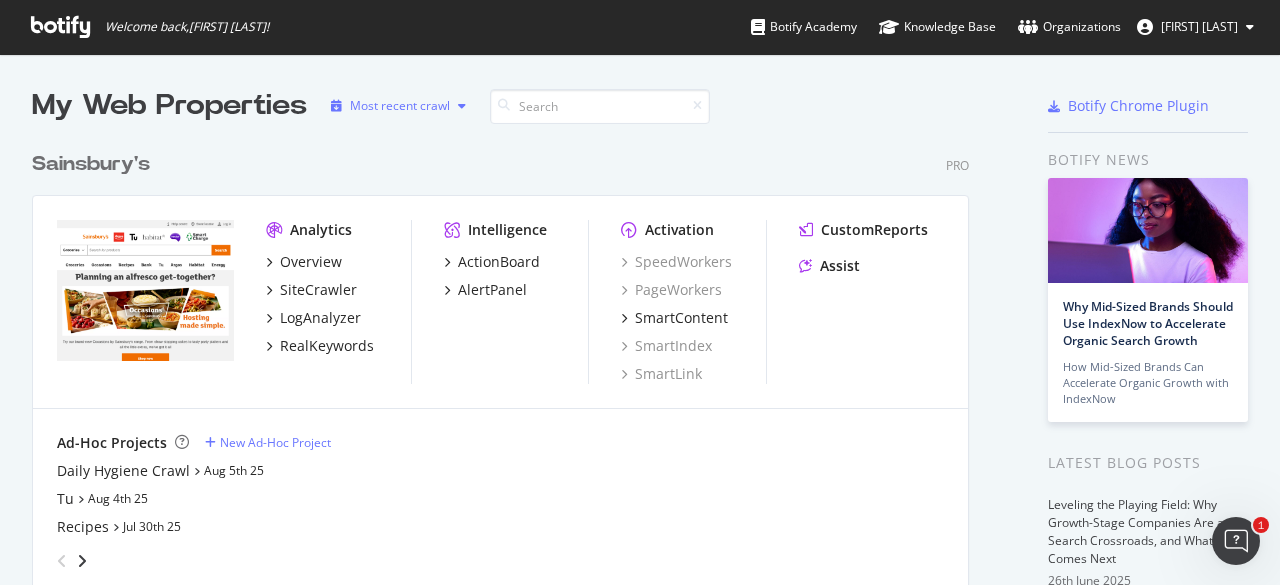 click on "Most recent crawl" at bounding box center (400, 106) 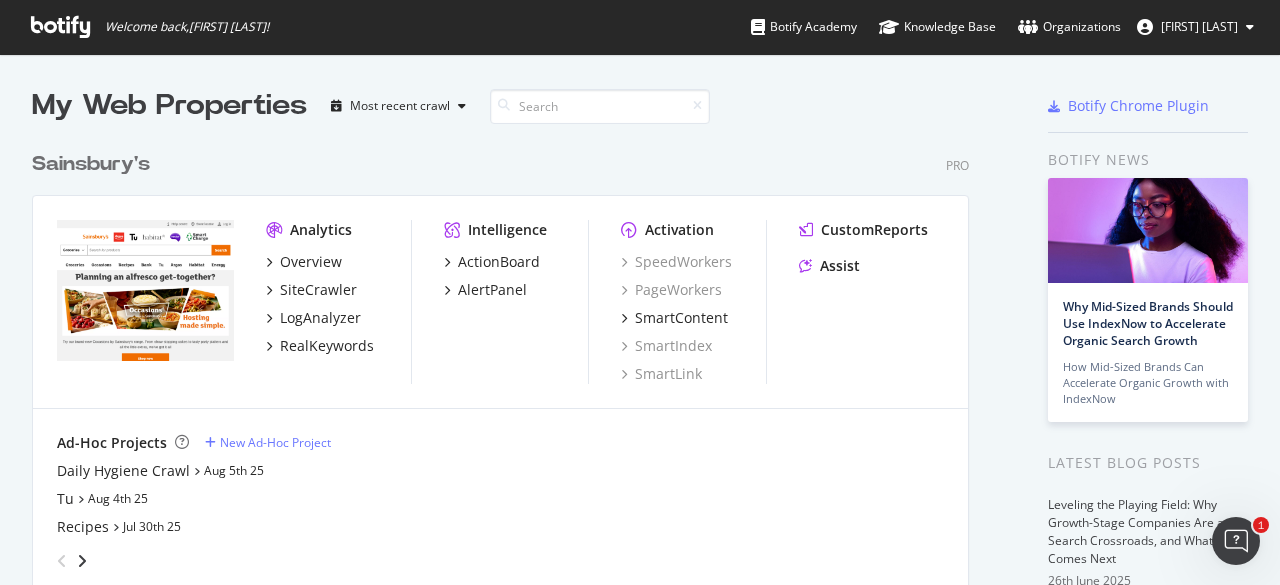 click on "Sainsbury's Pro Analytics Overview SiteCrawler LogAnalyzer RealKeywords Intelligence ActionBoard AlertPanel Activation SpeedWorkers PageWorkers SmartContent SmartIndex SmartLink CustomReports Assist Ad-Hoc Projects New Ad-Hoc Project Daily Hygiene Crawl Aug 5th 25 Tu Aug 4th 25 Recipes Jul 30th 25" at bounding box center [508, 361] 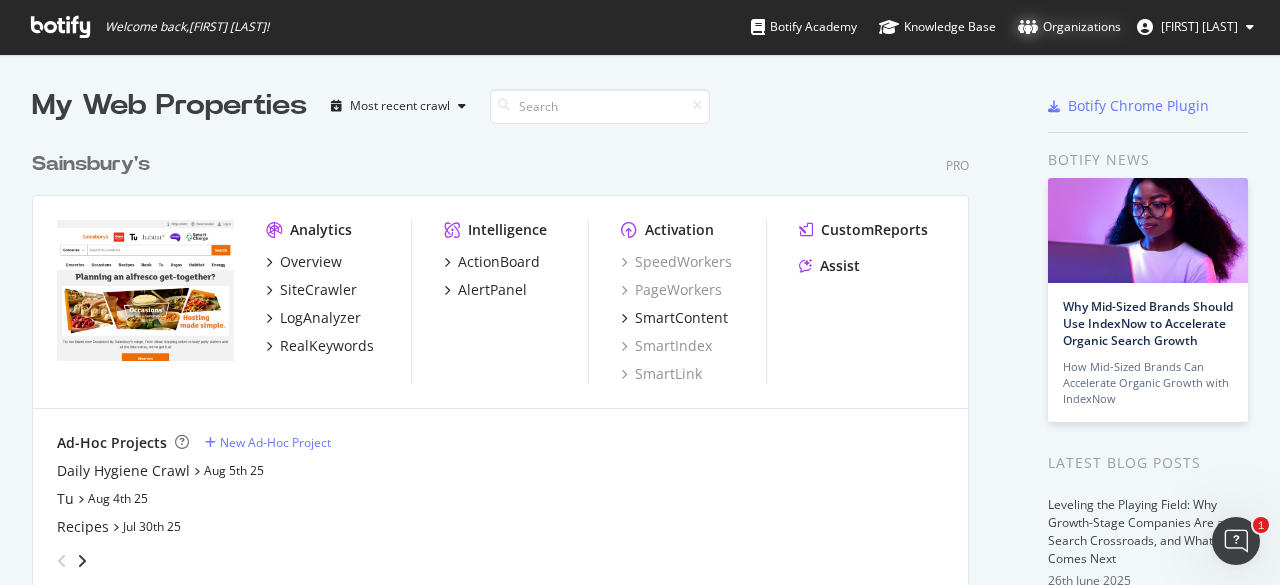 click on "Organizations" at bounding box center [1069, 27] 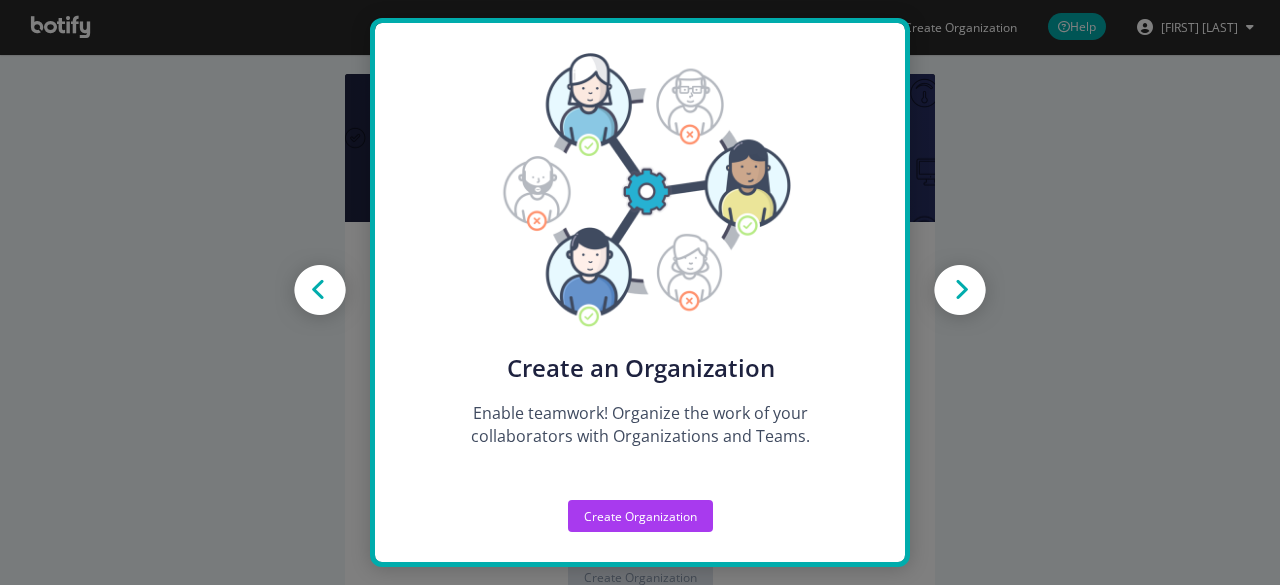 scroll, scrollTop: 0, scrollLeft: 0, axis: both 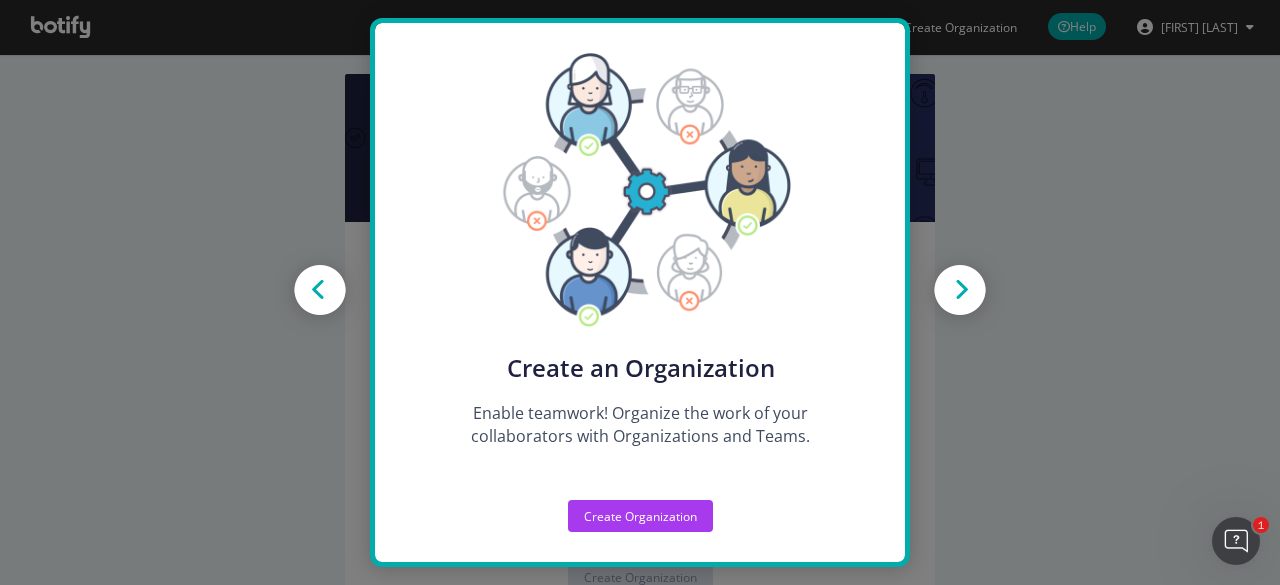 click on "Create new Projects for your Teams Create the exact model that matches your Organization and the way you work with Botify. Create an Organization Enable teamwork! Organize the work of your collaborators with Organizations and Teams. Create Teams A Team is a group of members with rights on Projects. On each Project, you can decide which Teams can start analyses, see reports or logs dashboards, edit settings, or update segmentation. Create new Projects for your Teams Create the exact model that matches your Organization and the way you work with Botify. Create an Organization Enable teamwork! Organize the work of your collaborators with Organizations and Teams. Create Teams A Team is a group of members with rights on Projects. On each Project, you can decide which Teams can start analyses, see reports or logs dashboards, edit settings, or update segmentation. Create new Projects for your Teams Create the exact model that matches your Organization and the way you work with Botify. Create Organization" at bounding box center (640, 292) 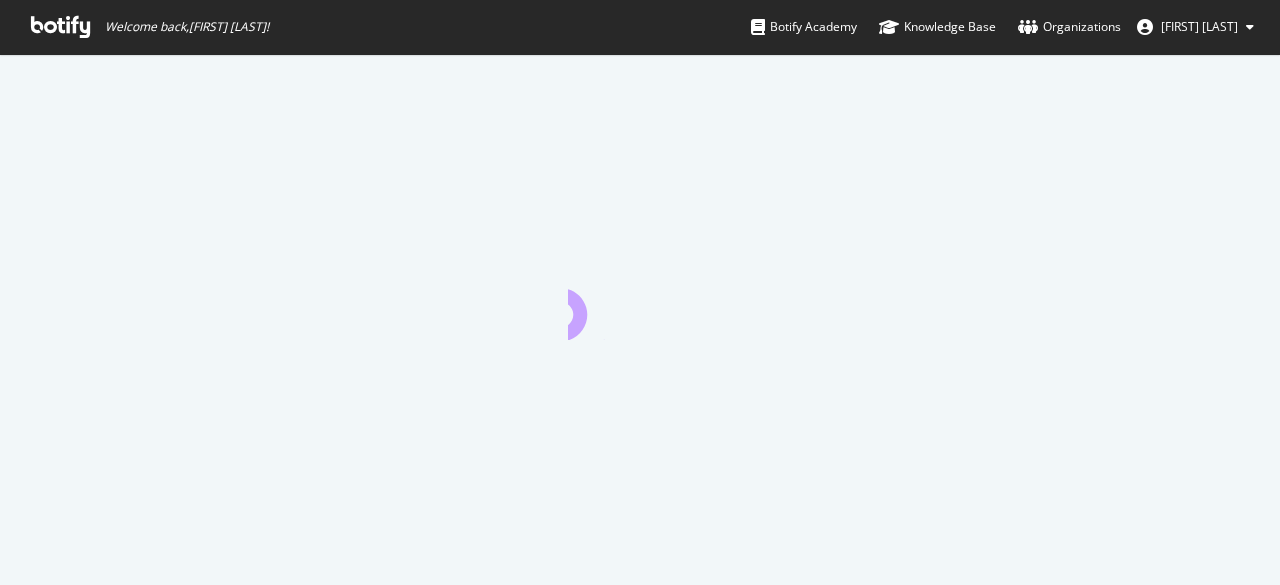 scroll, scrollTop: 0, scrollLeft: 0, axis: both 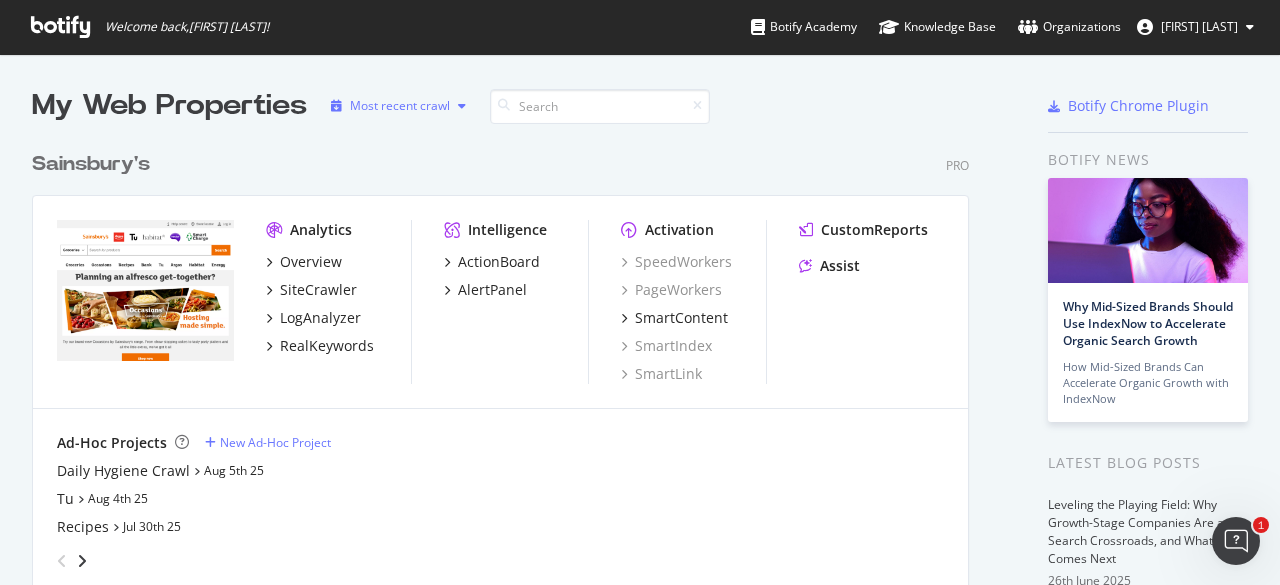click on "Most recent crawl" at bounding box center [400, 106] 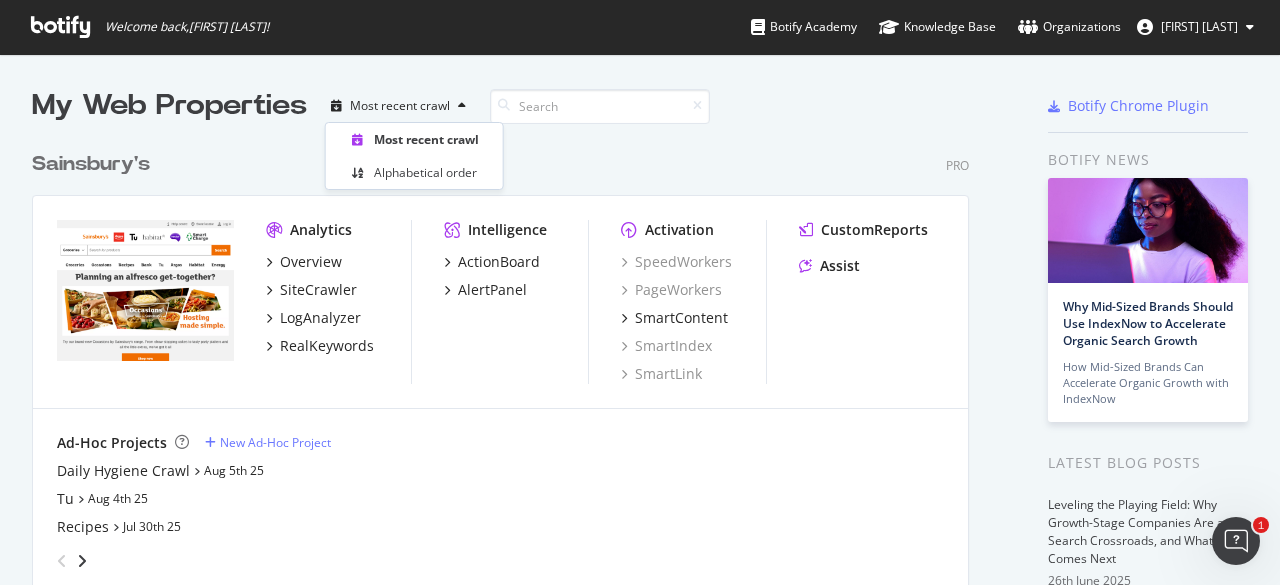 click on "Sainsbury's Pro" at bounding box center (500, 164) 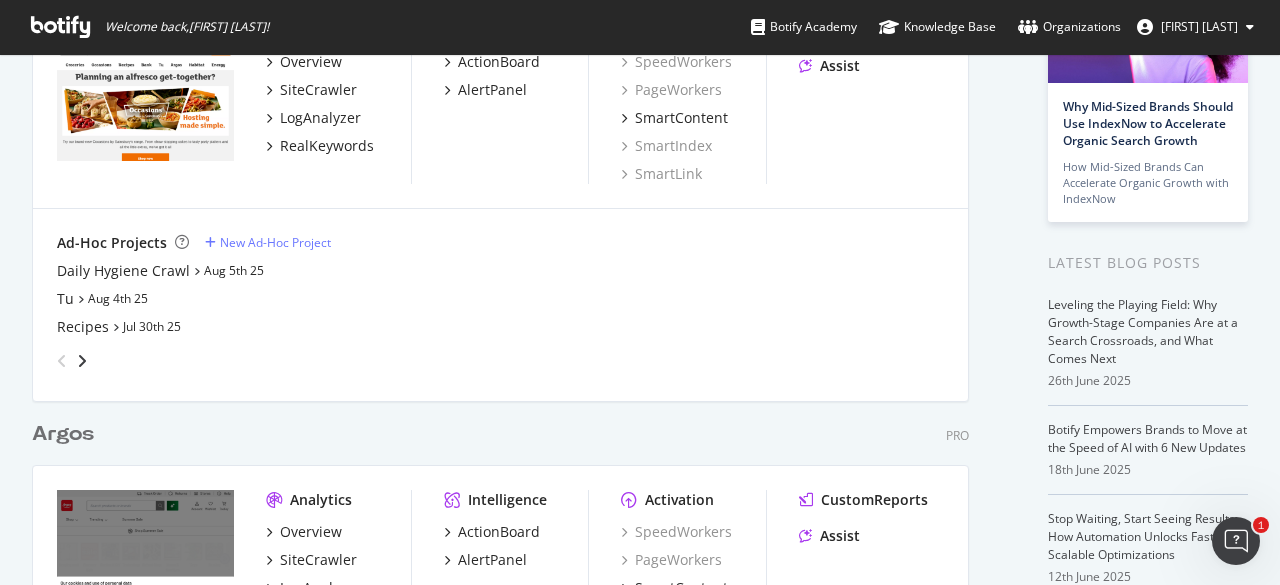 scroll, scrollTop: 300, scrollLeft: 0, axis: vertical 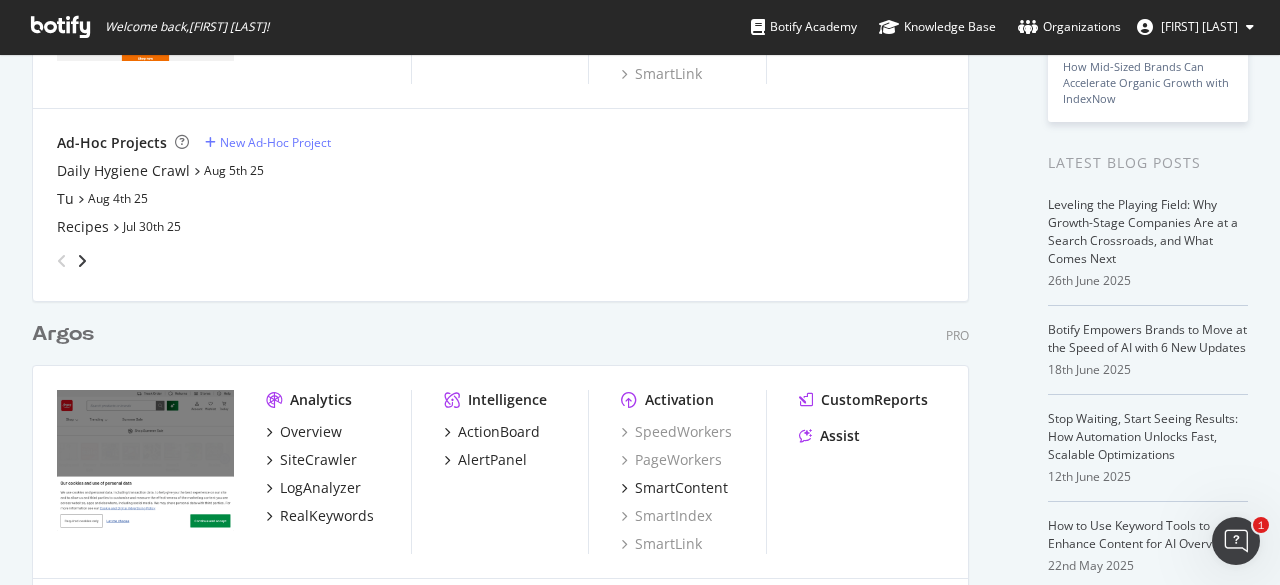 click at bounding box center (62, 261) 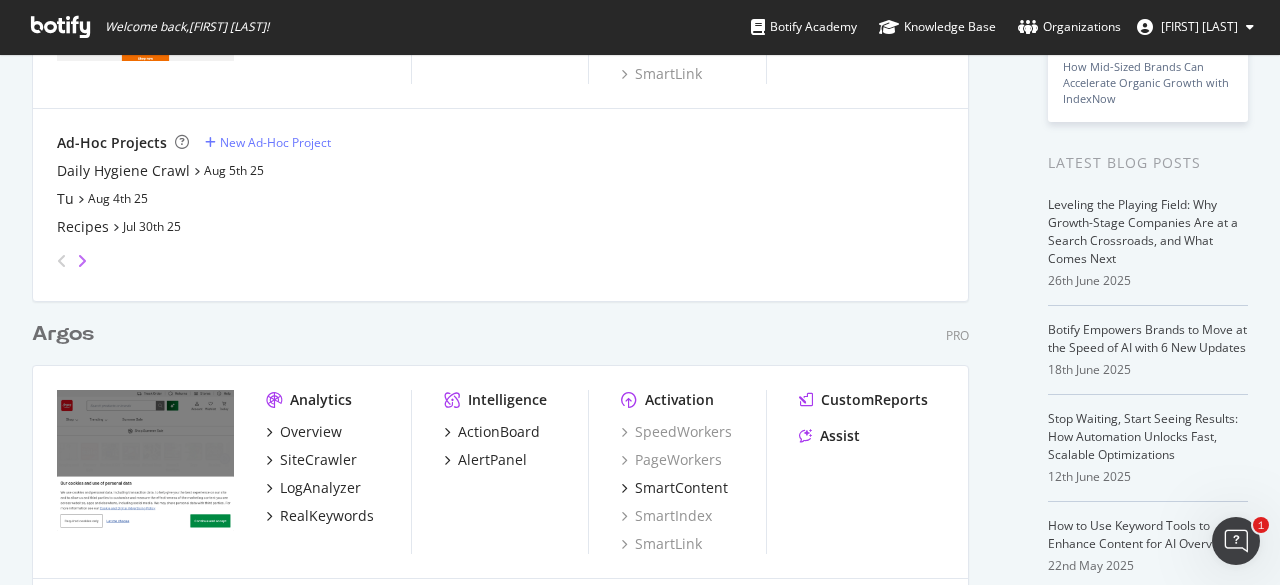 click at bounding box center (82, 261) 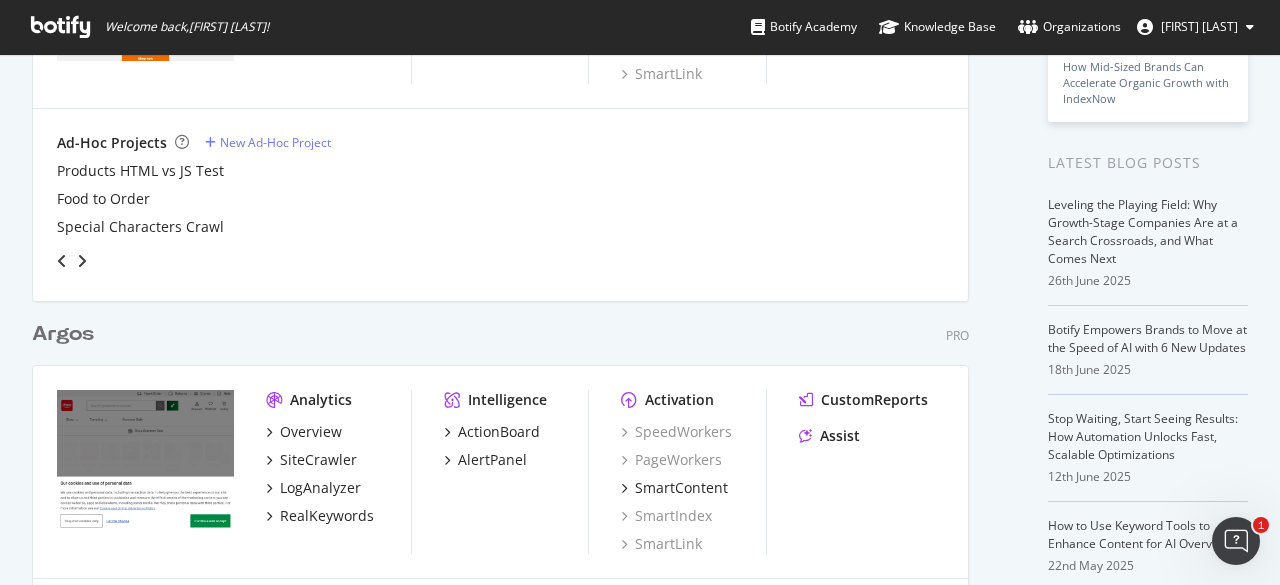 scroll, scrollTop: 512, scrollLeft: 0, axis: vertical 